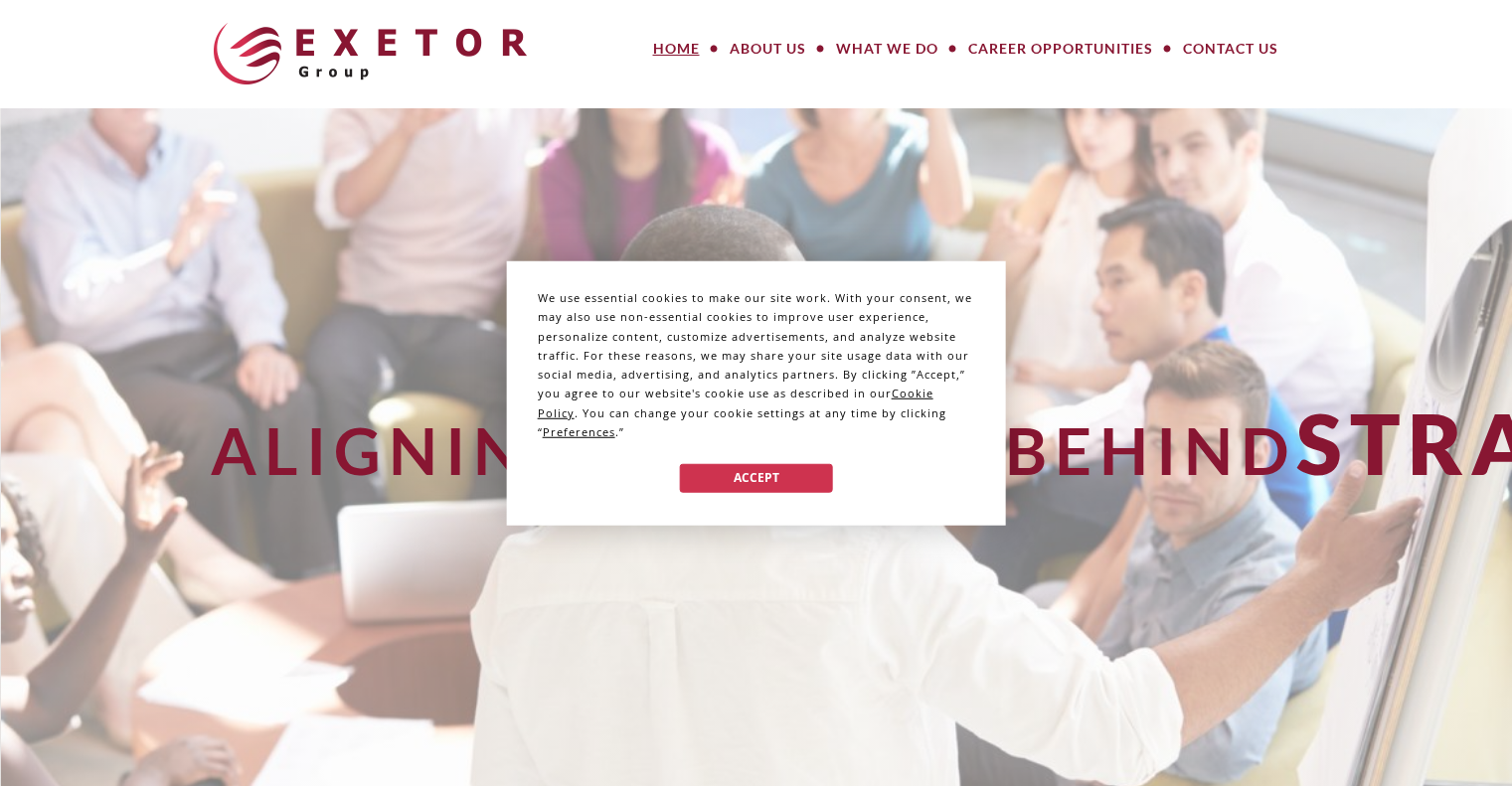 scroll, scrollTop: 0, scrollLeft: 0, axis: both 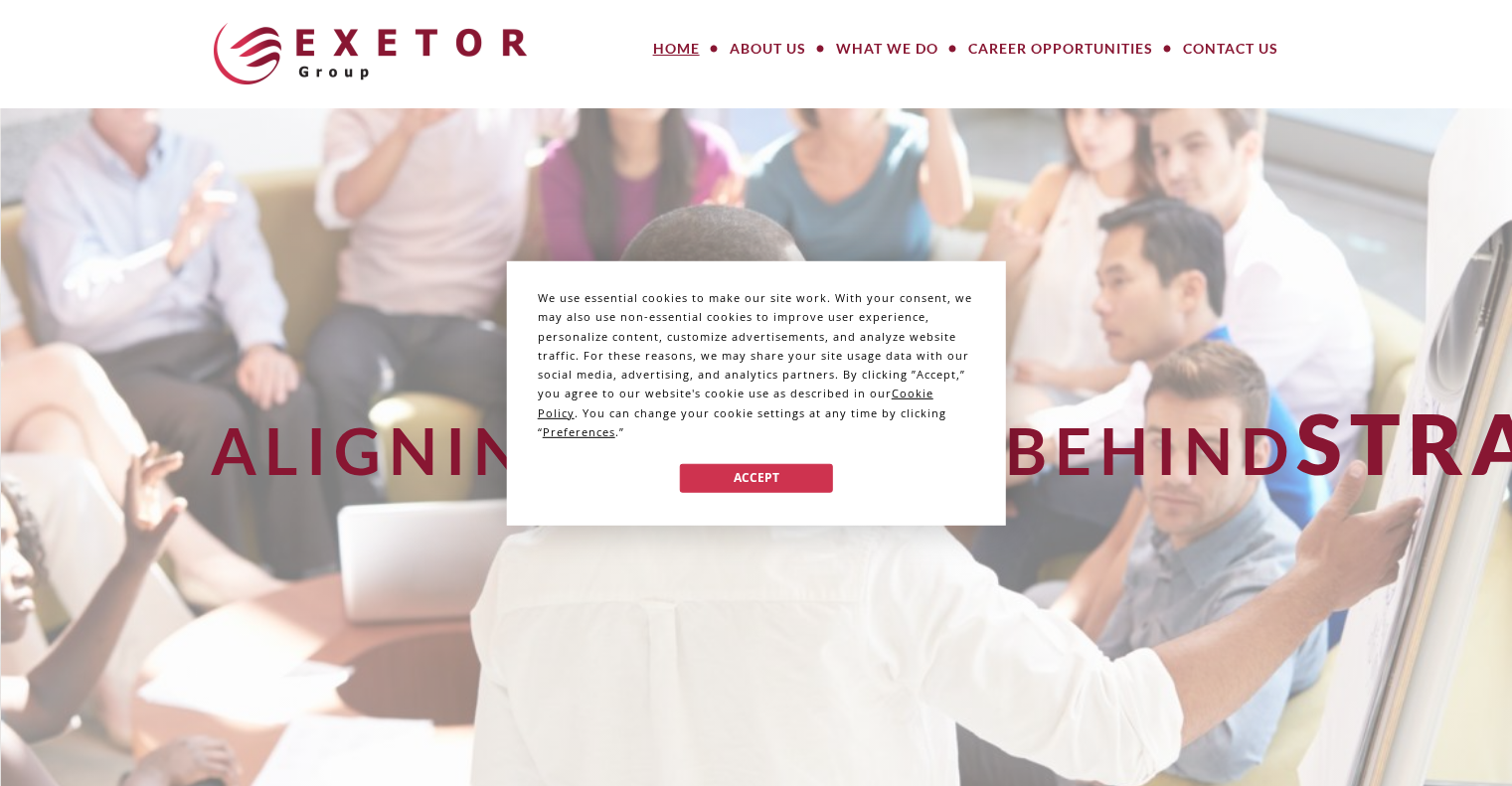 click on "We use essential cookies to make our site work. With your consent, we may also use non-essential cookies to improve user experience, personalize content, customize advertisements, and analyze website traffic. For these reasons, we may share your site usage data with our social media, advertising, and analytics partners. By clicking ”Accept,” you agree to our website's cookie use as described in our  Cookie Policy . You can change your cookie settings at any time by clicking “ Preferences .” Accept" at bounding box center (756, 393) 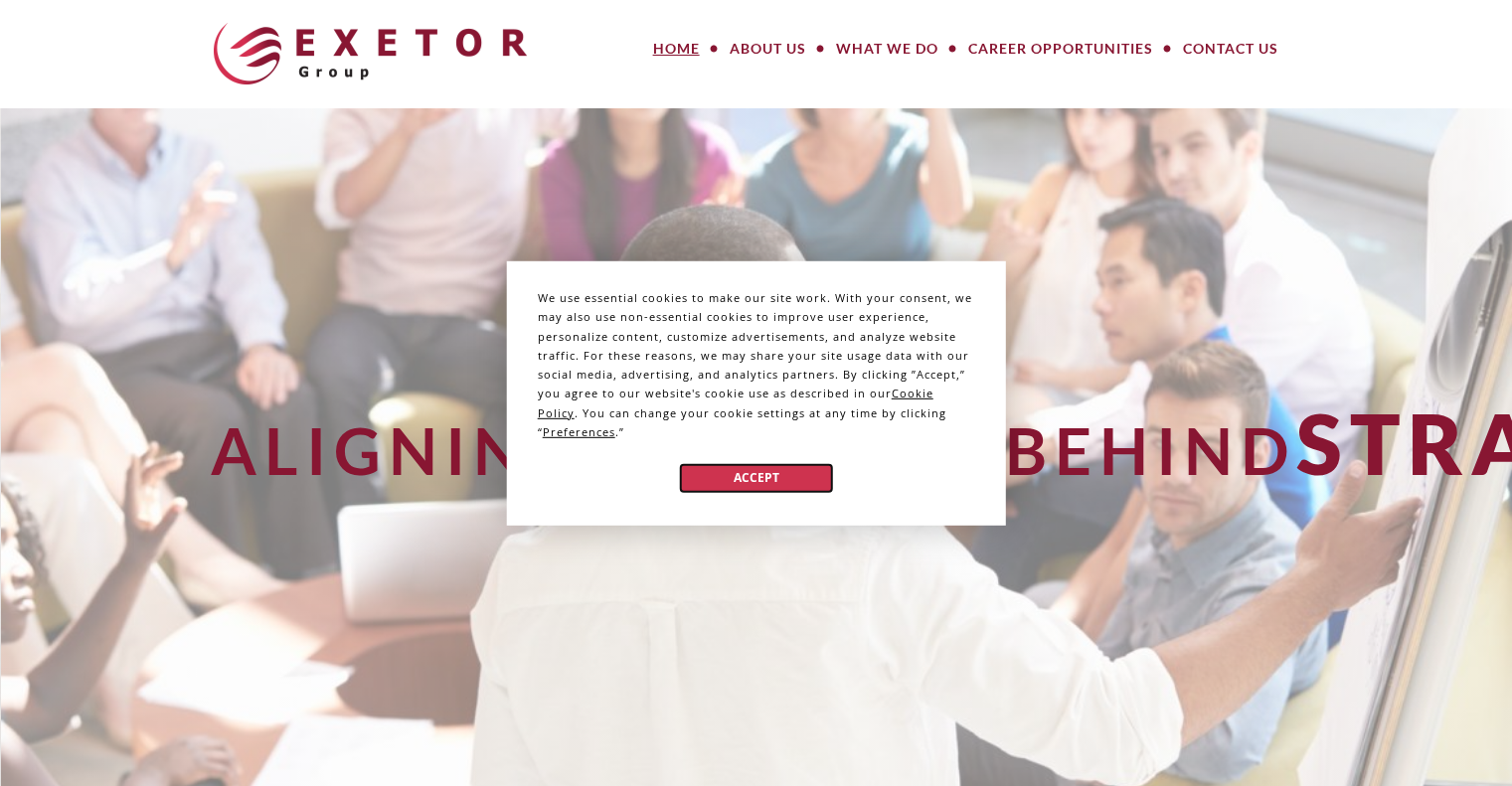 click on "Accept" at bounding box center [756, 477] 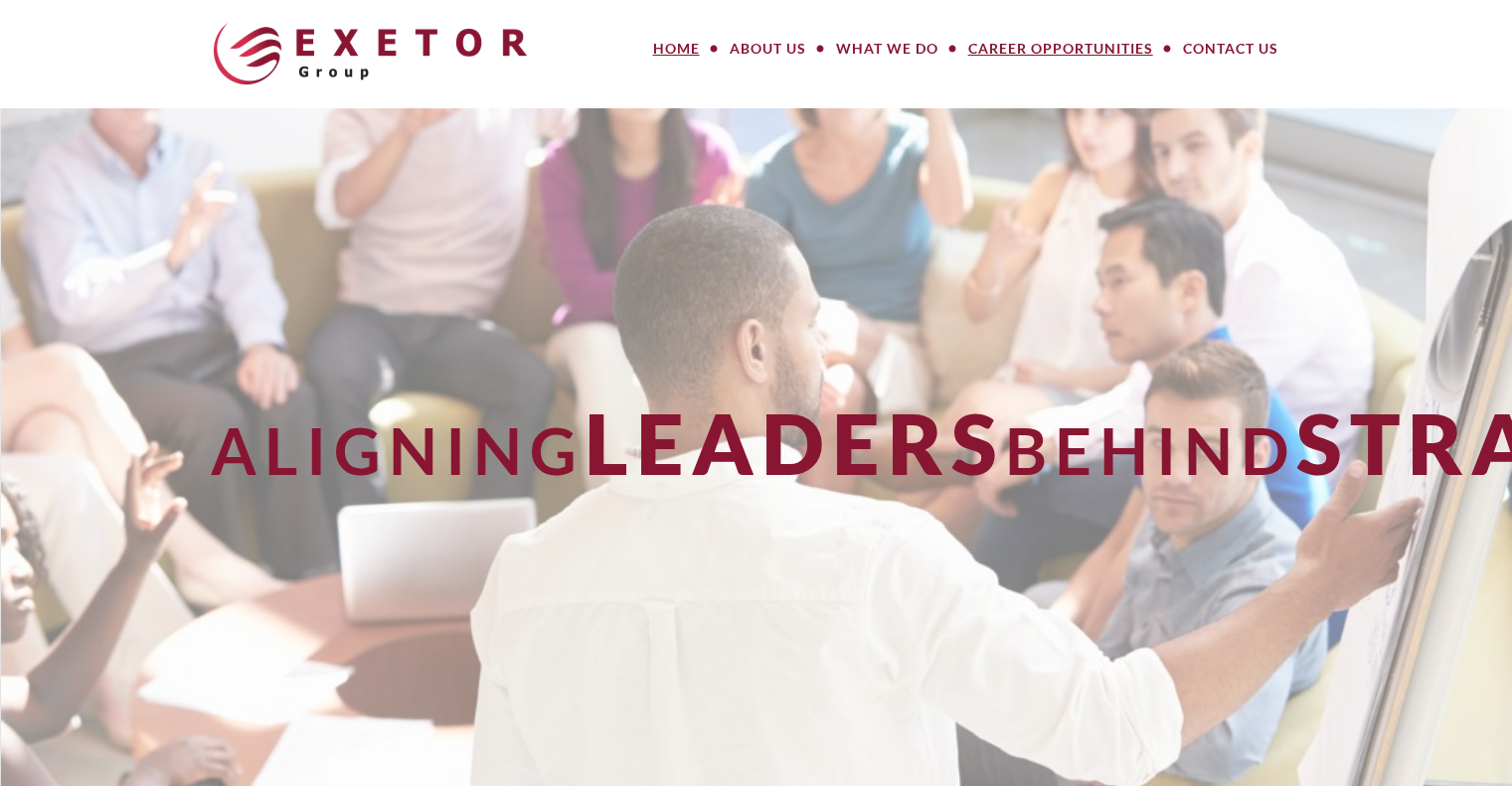 click on "Career Opportunities" at bounding box center (1061, 49) 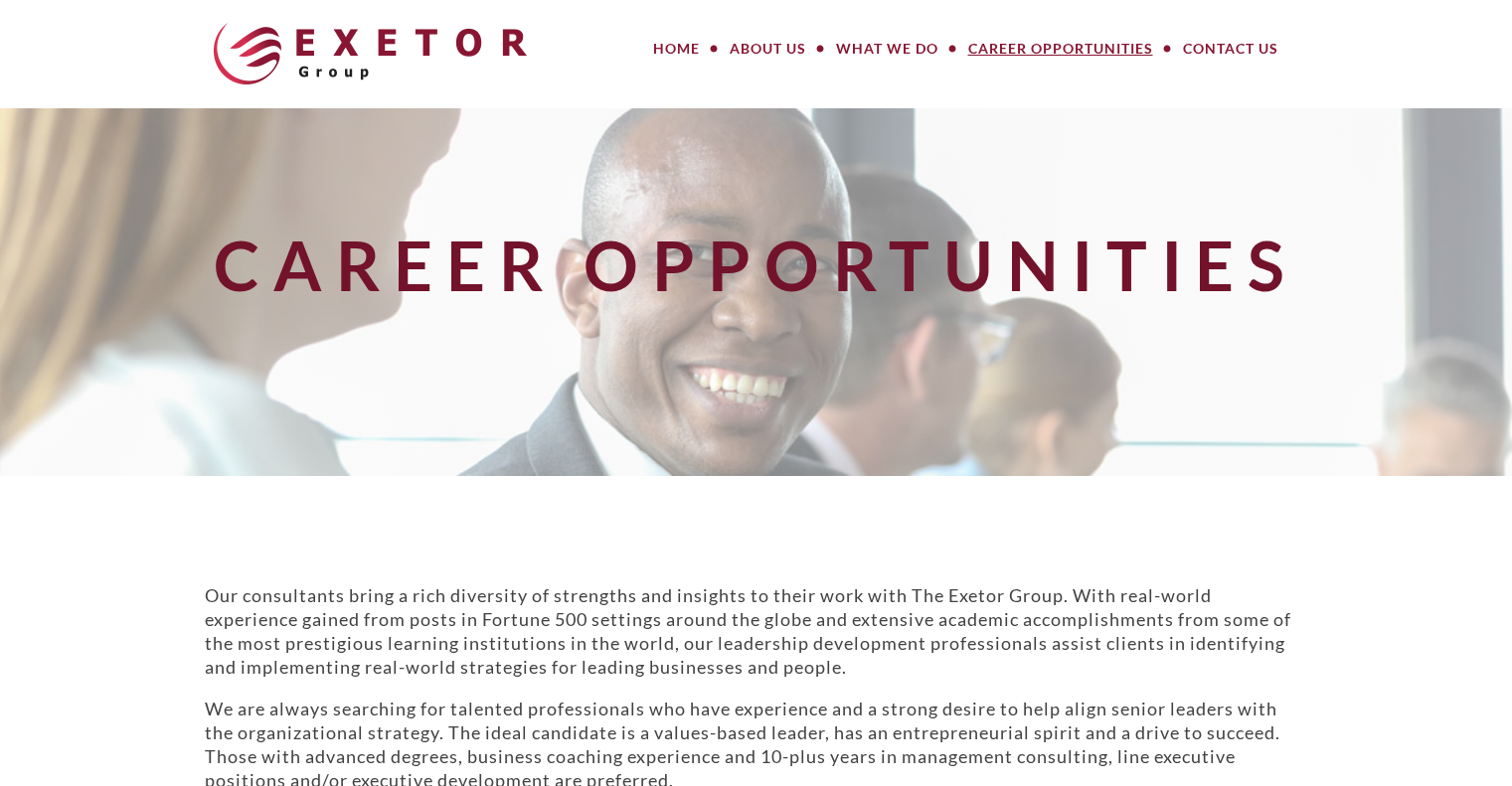 scroll, scrollTop: 0, scrollLeft: 0, axis: both 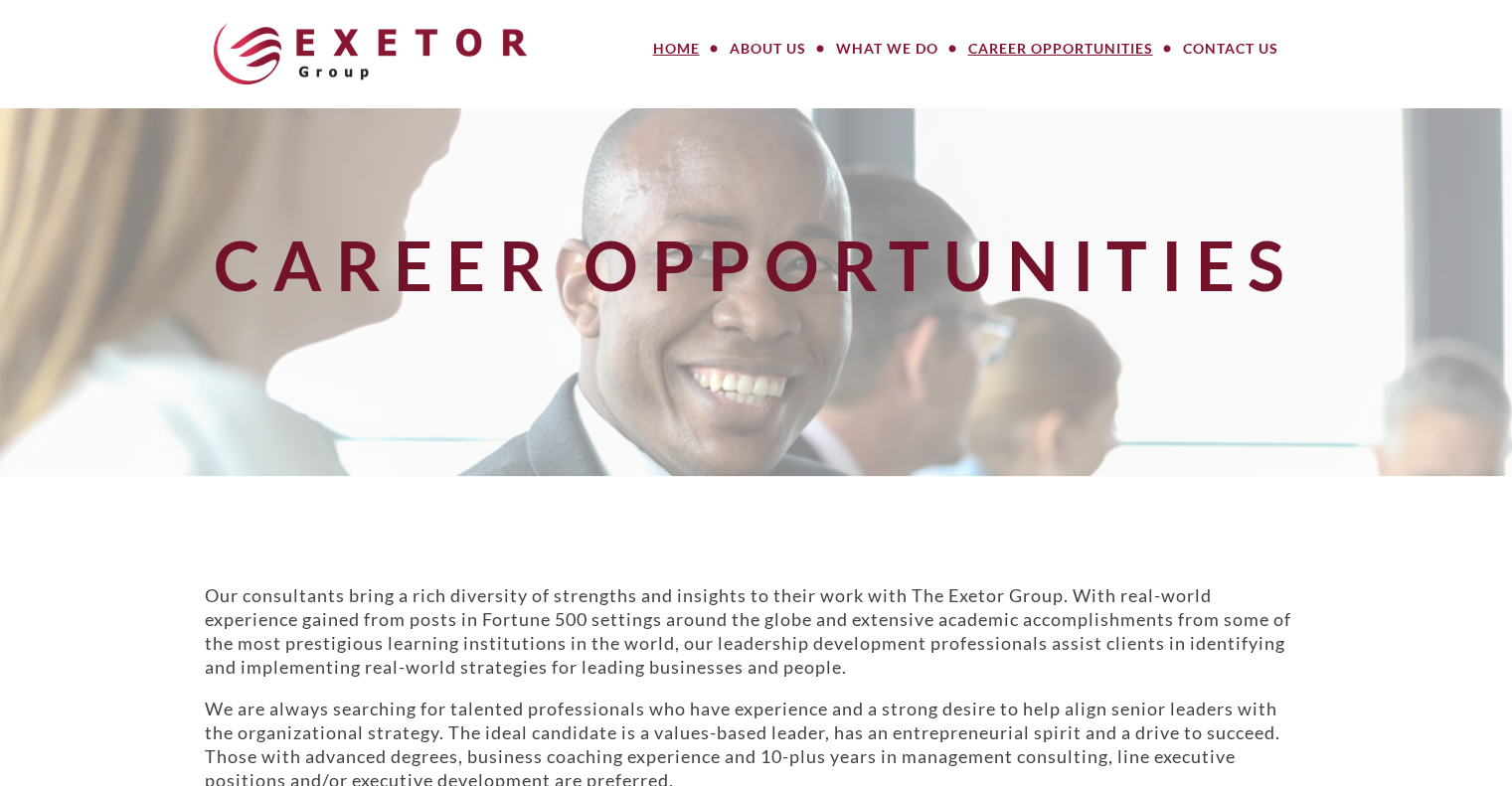 click on "Home" at bounding box center [676, 49] 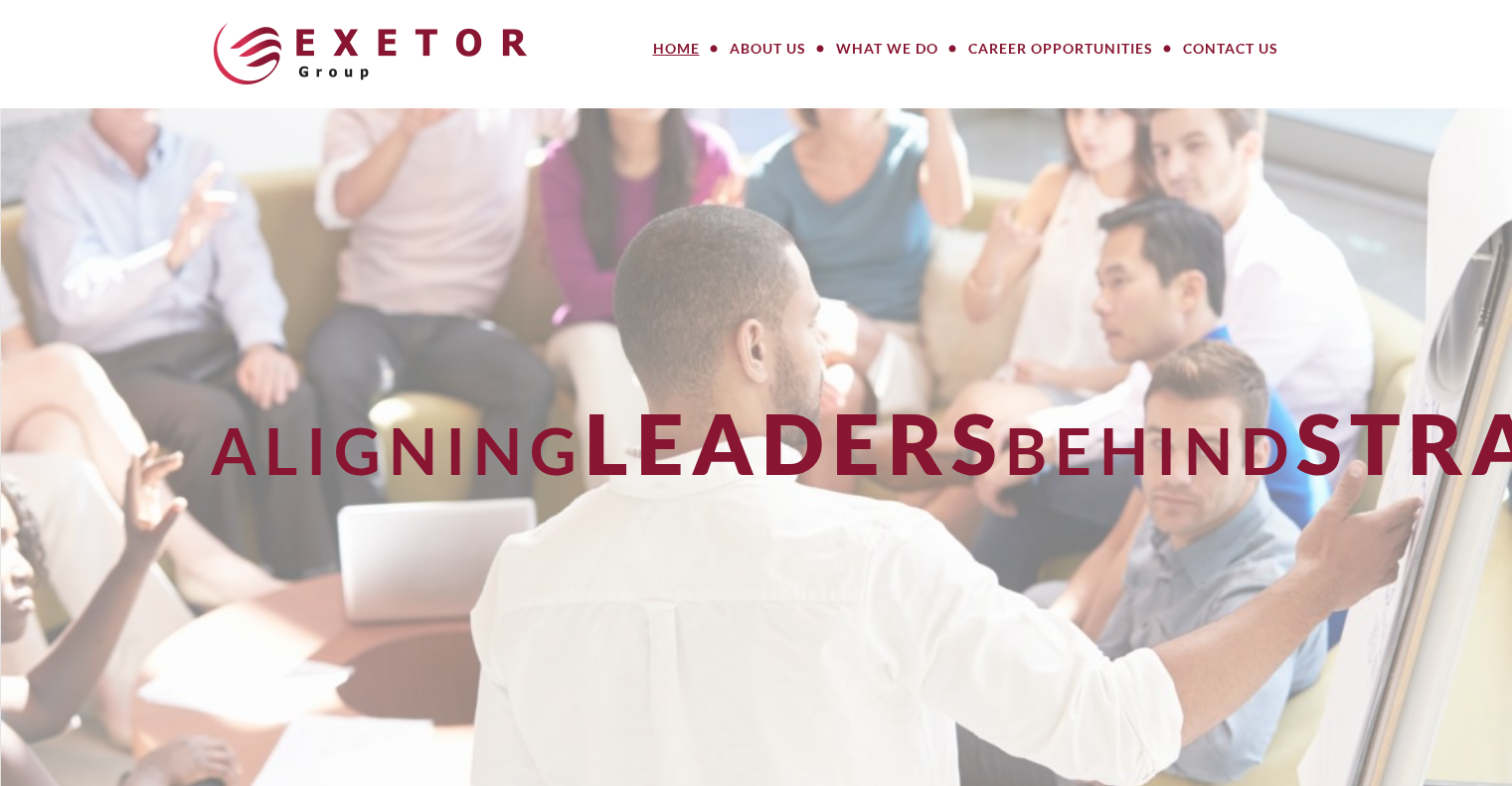 scroll, scrollTop: 0, scrollLeft: 0, axis: both 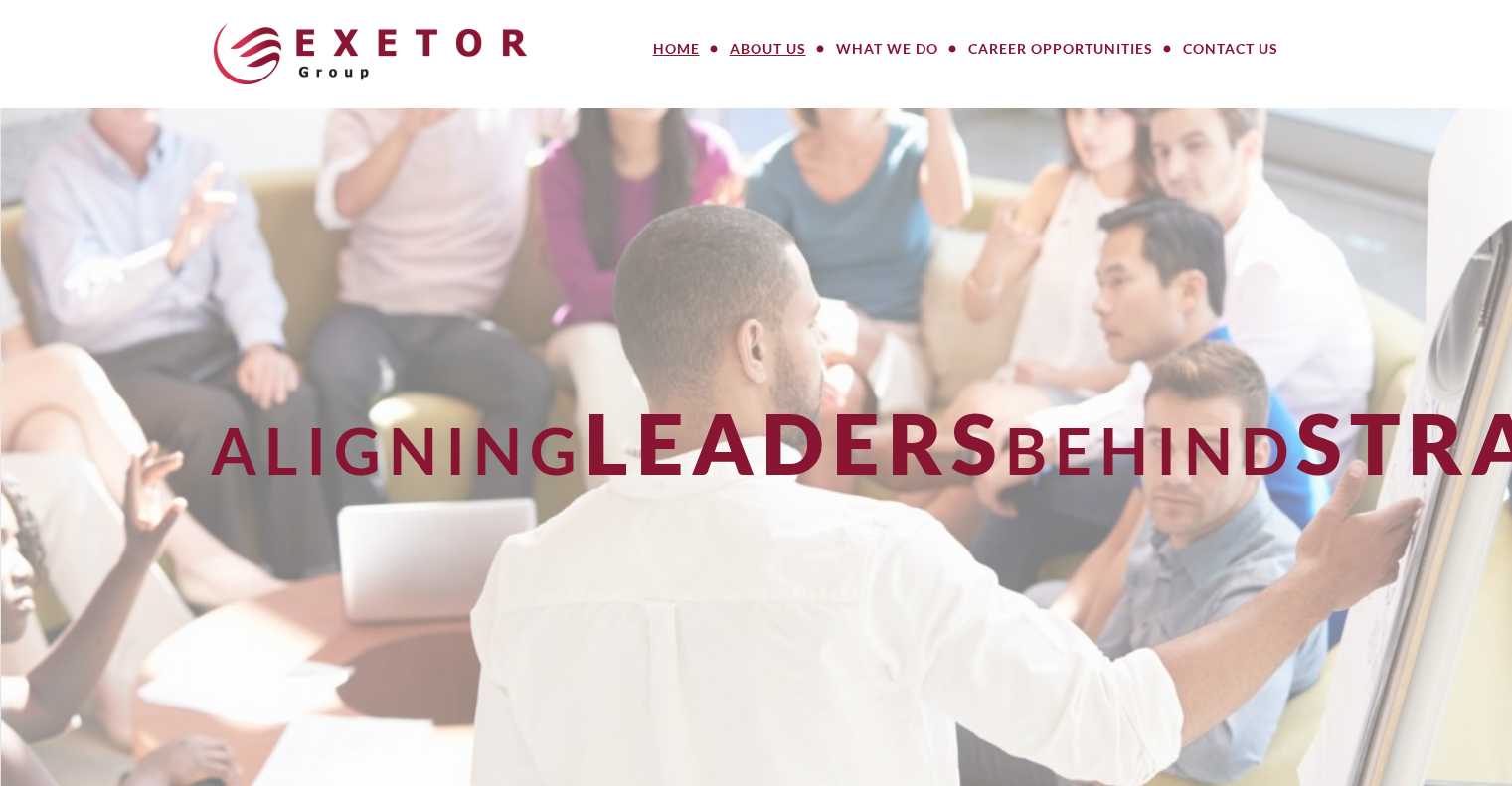 click on "About Us" at bounding box center [767, 49] 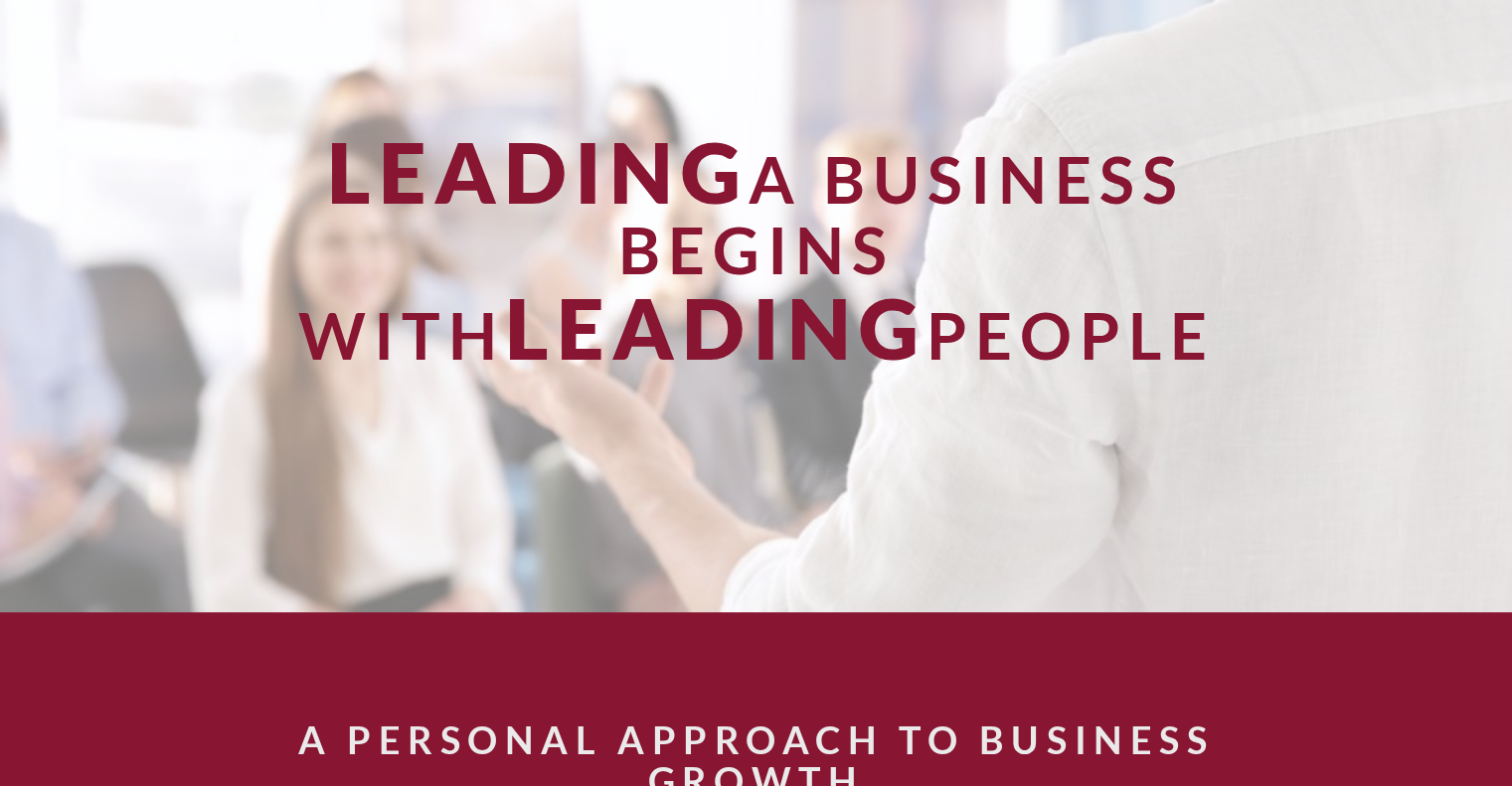 scroll, scrollTop: 0, scrollLeft: 0, axis: both 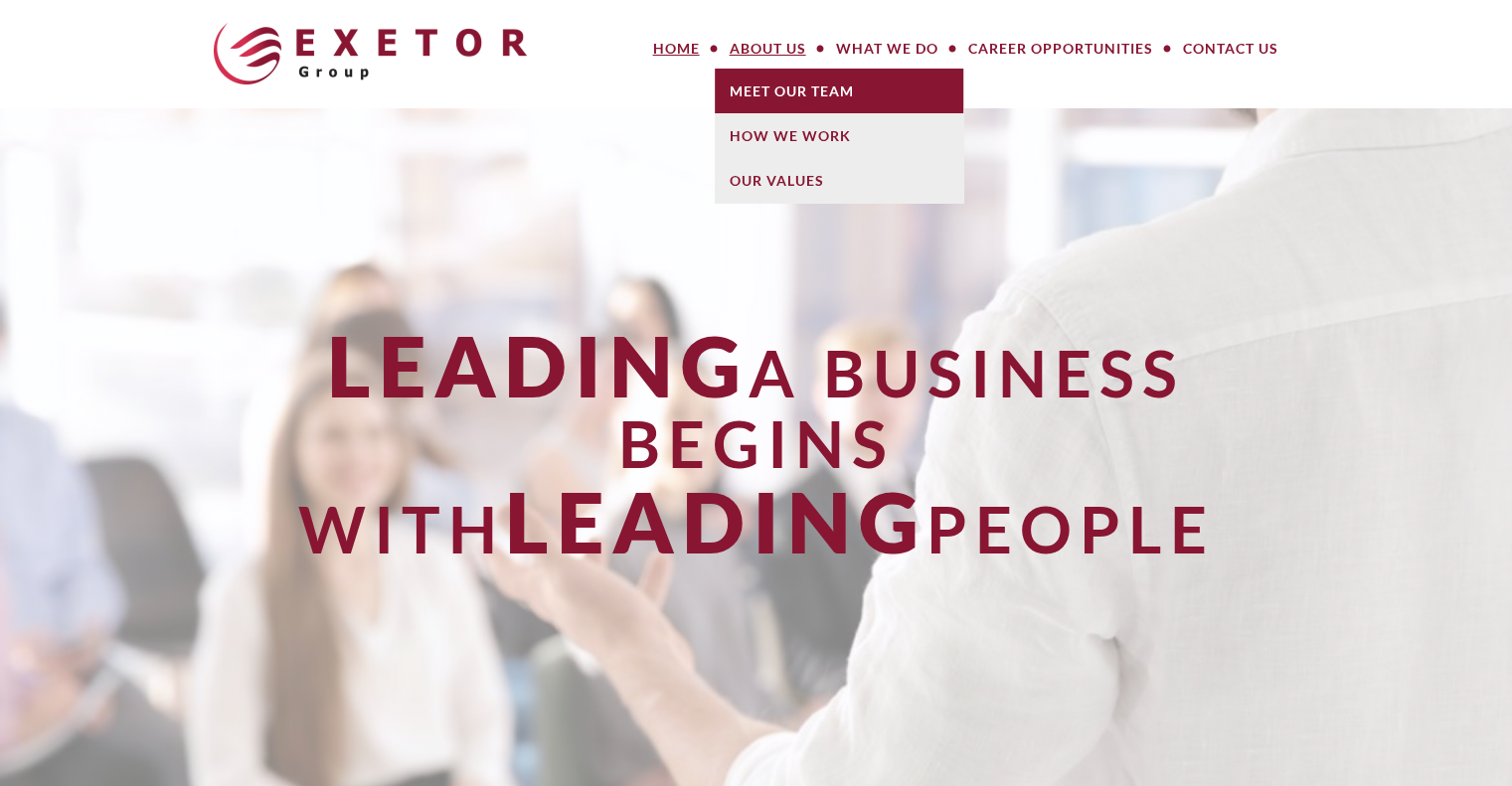 click on "Meet Our Team" at bounding box center [839, 90] 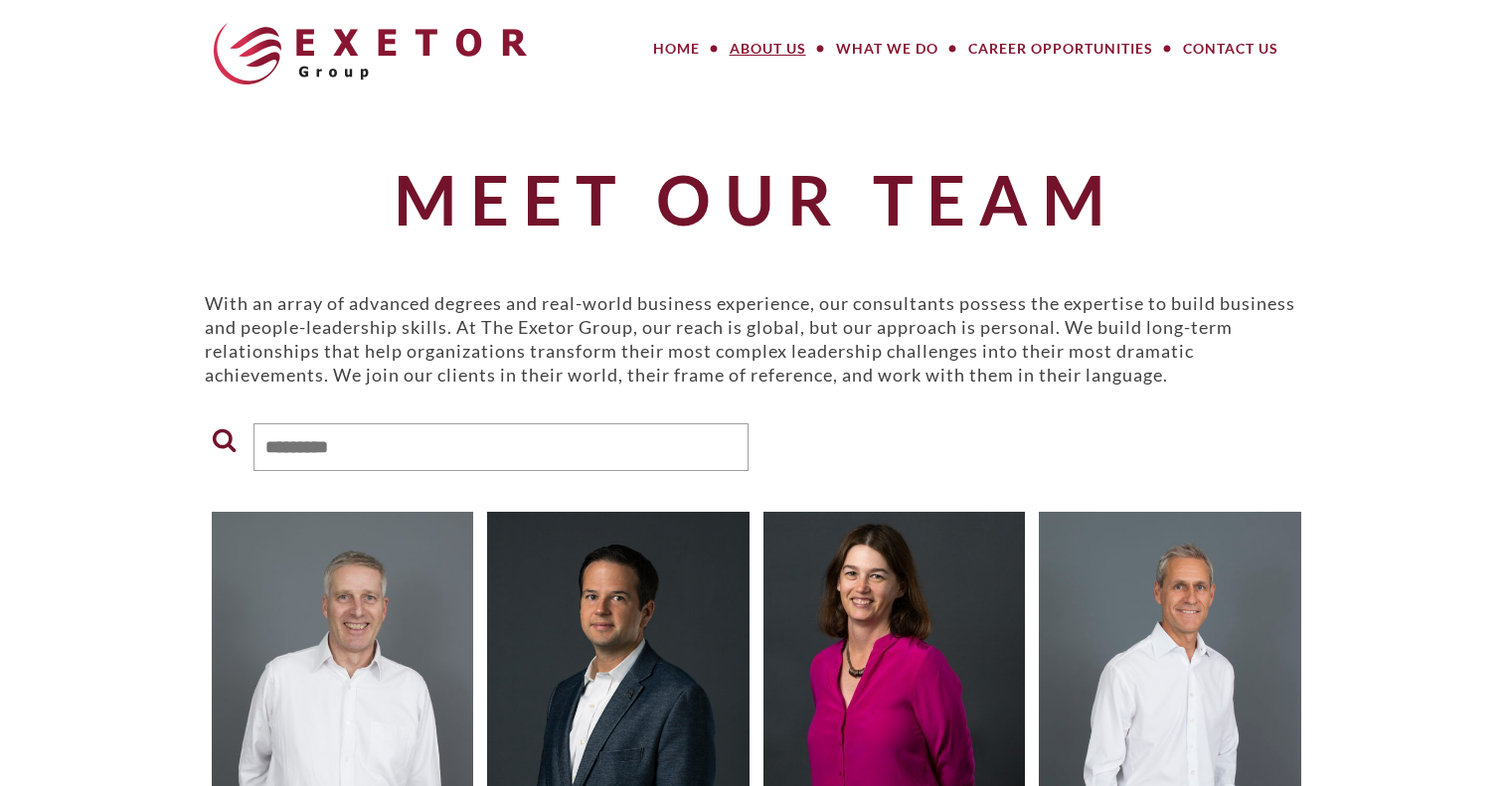 scroll, scrollTop: 0, scrollLeft: 0, axis: both 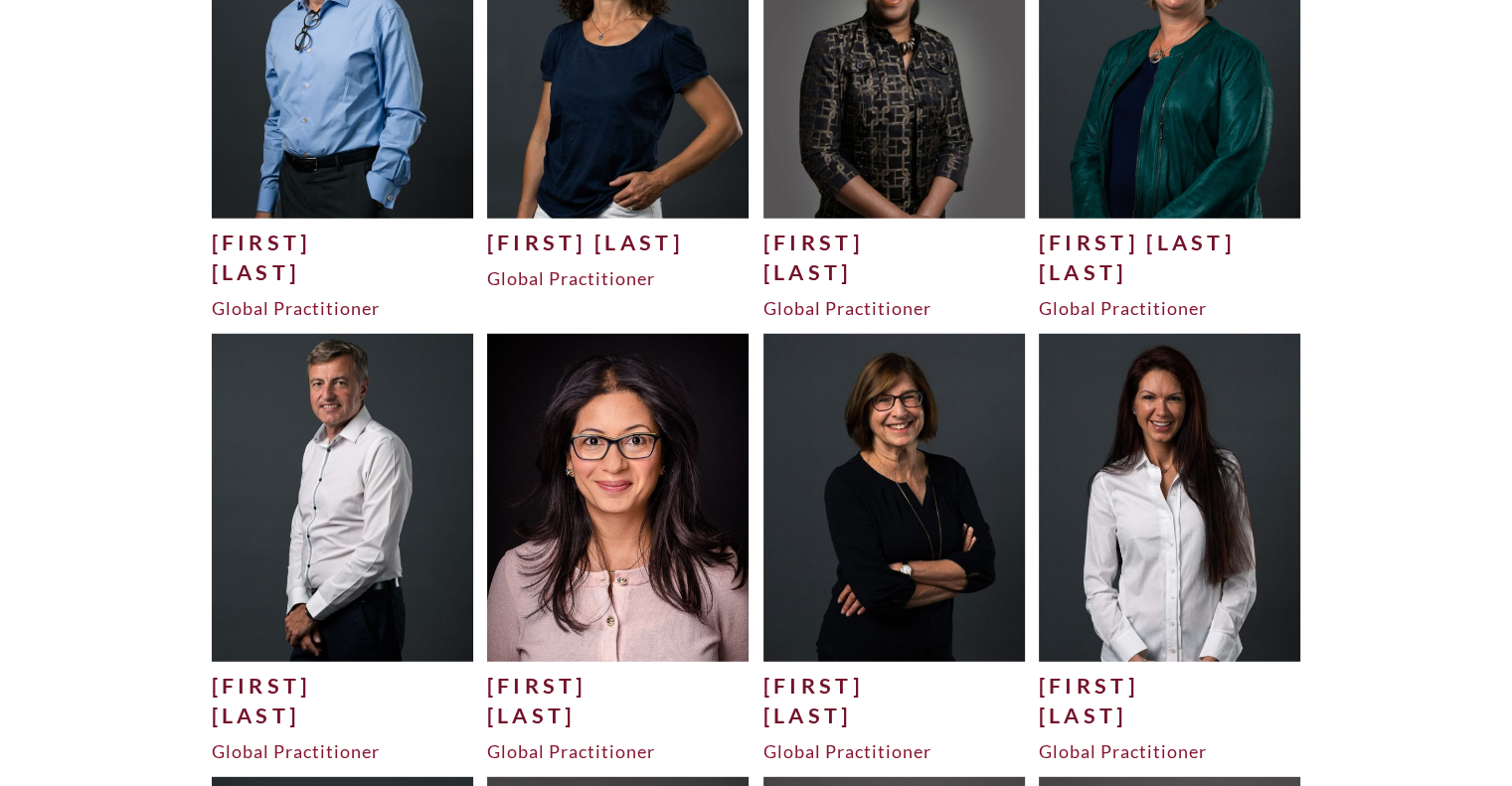 drag, startPoint x: 1228, startPoint y: 343, endPoint x: 1218, endPoint y: 674, distance: 331.15102 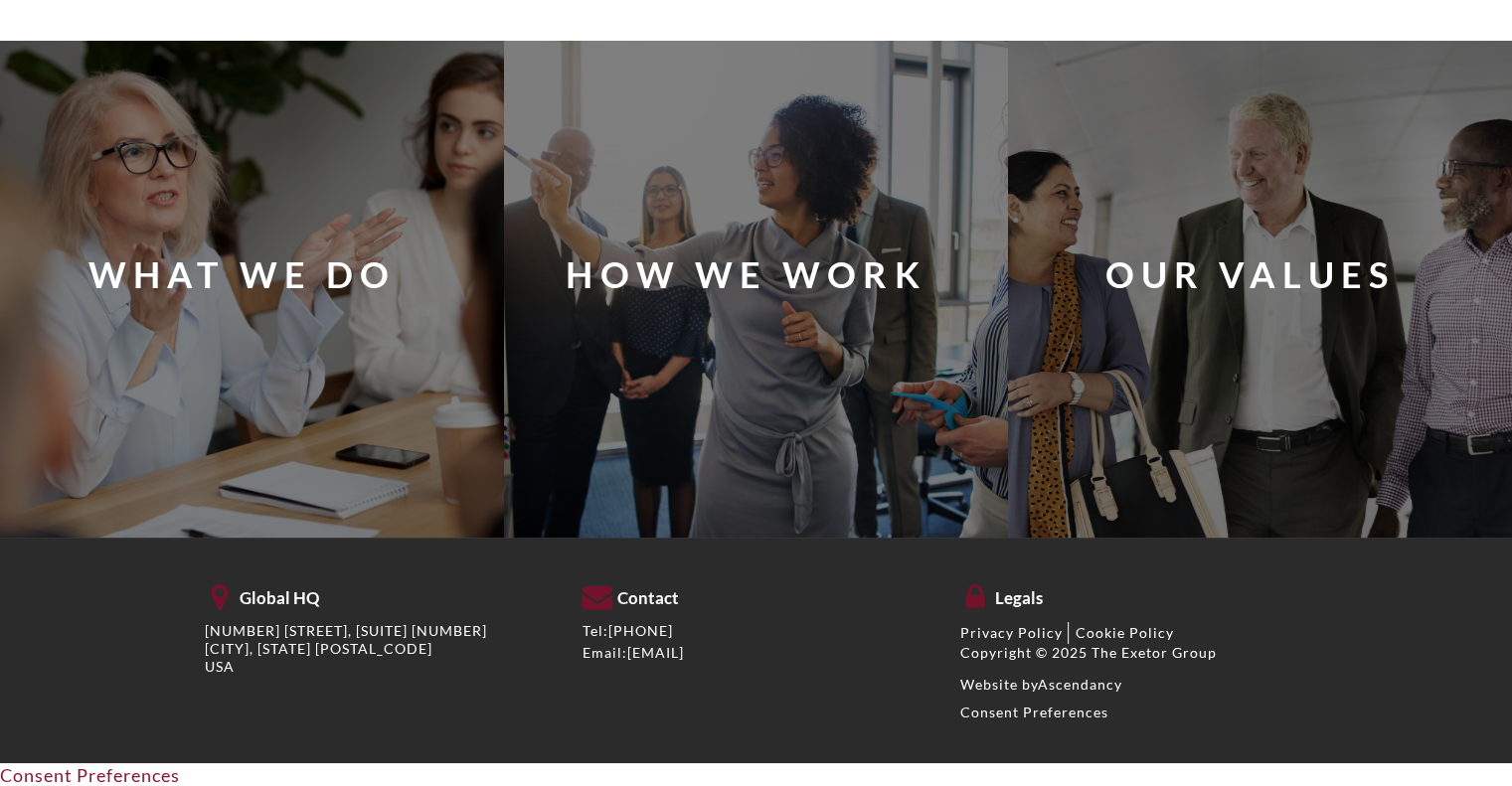 drag, startPoint x: 1376, startPoint y: 347, endPoint x: 1319, endPoint y: 833, distance: 489.33118 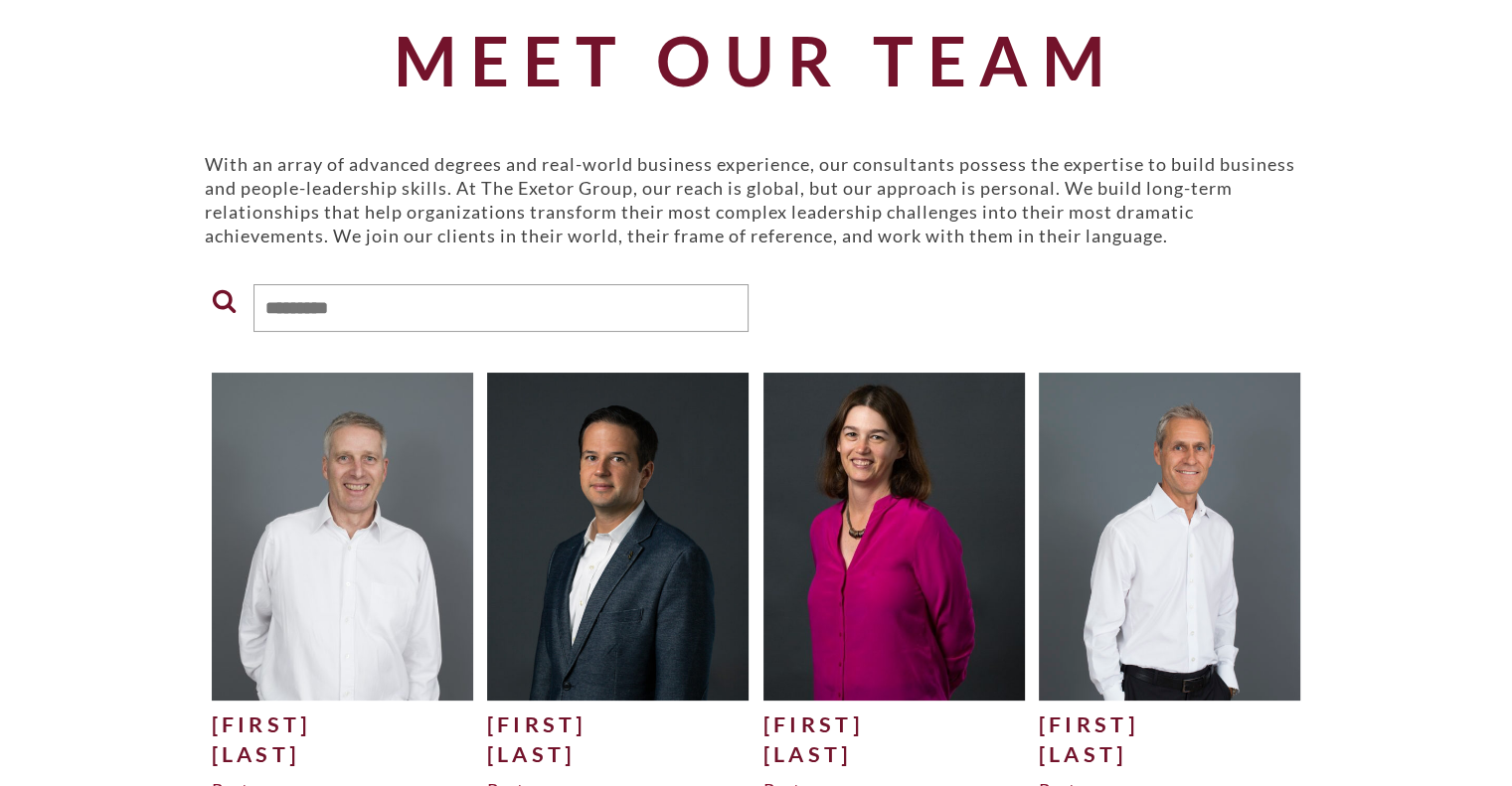 scroll, scrollTop: 0, scrollLeft: 0, axis: both 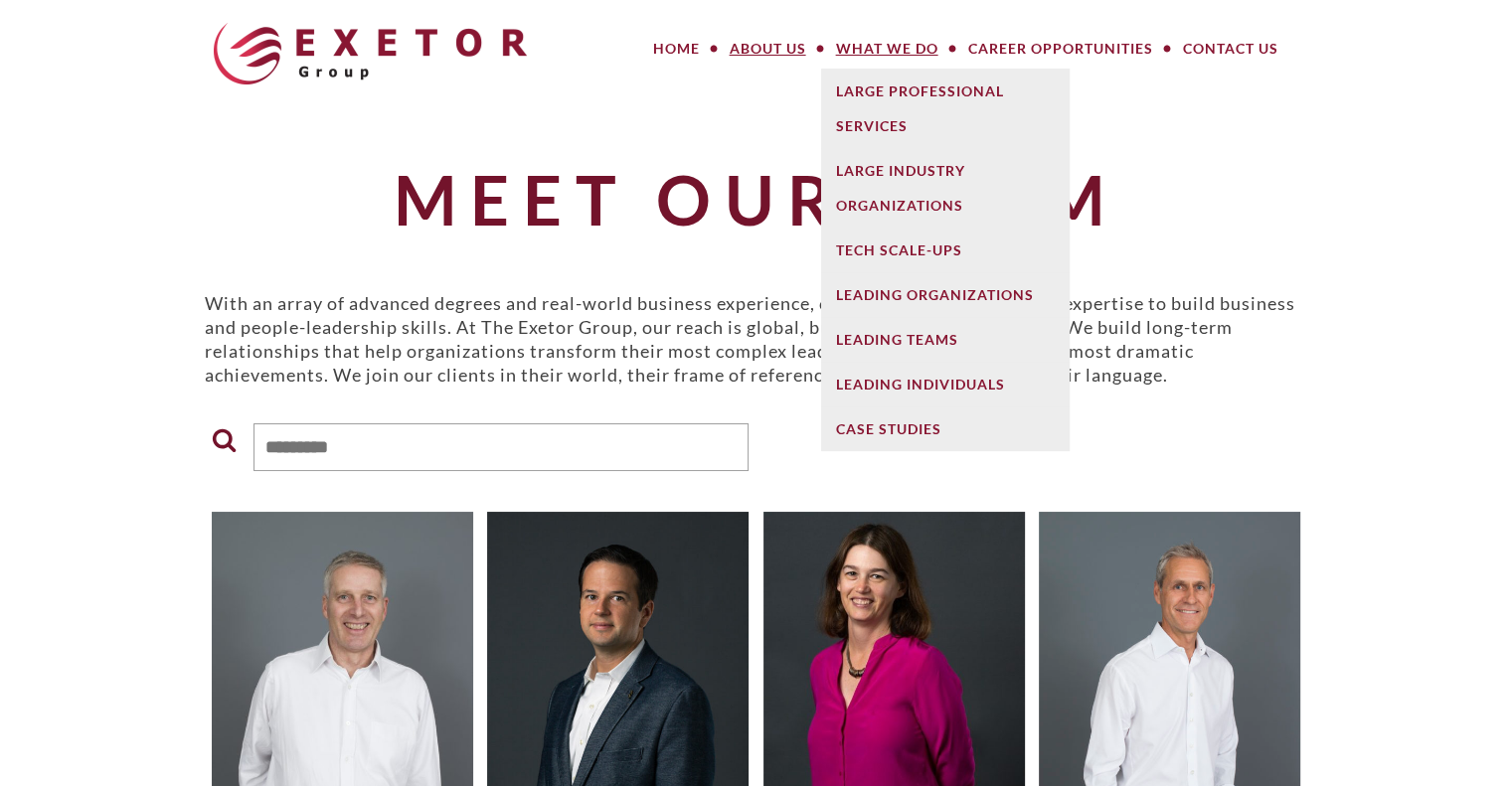 click on "What We Do" at bounding box center [887, 49] 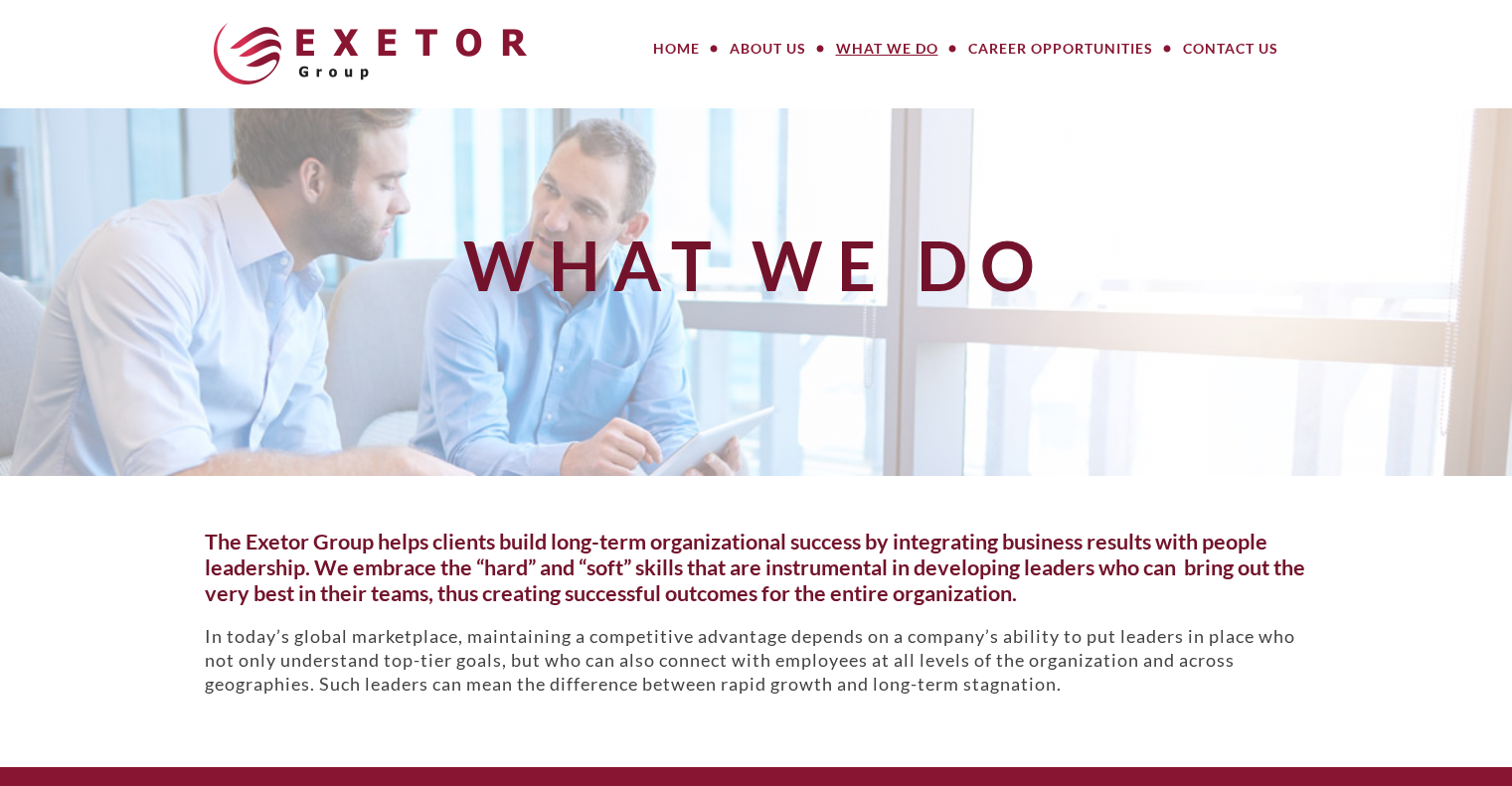 scroll, scrollTop: 0, scrollLeft: 0, axis: both 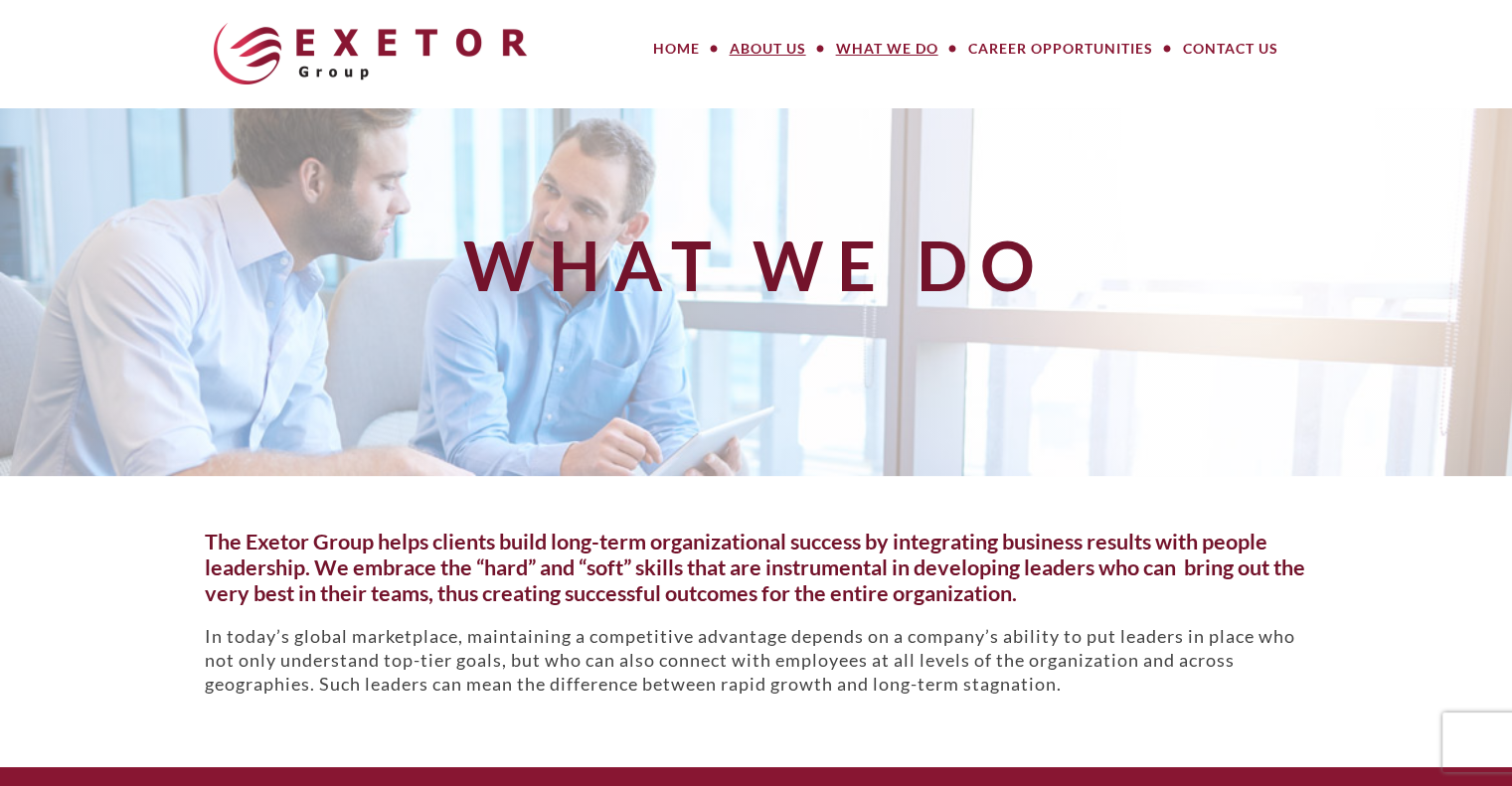 click on "About Us" at bounding box center [767, 49] 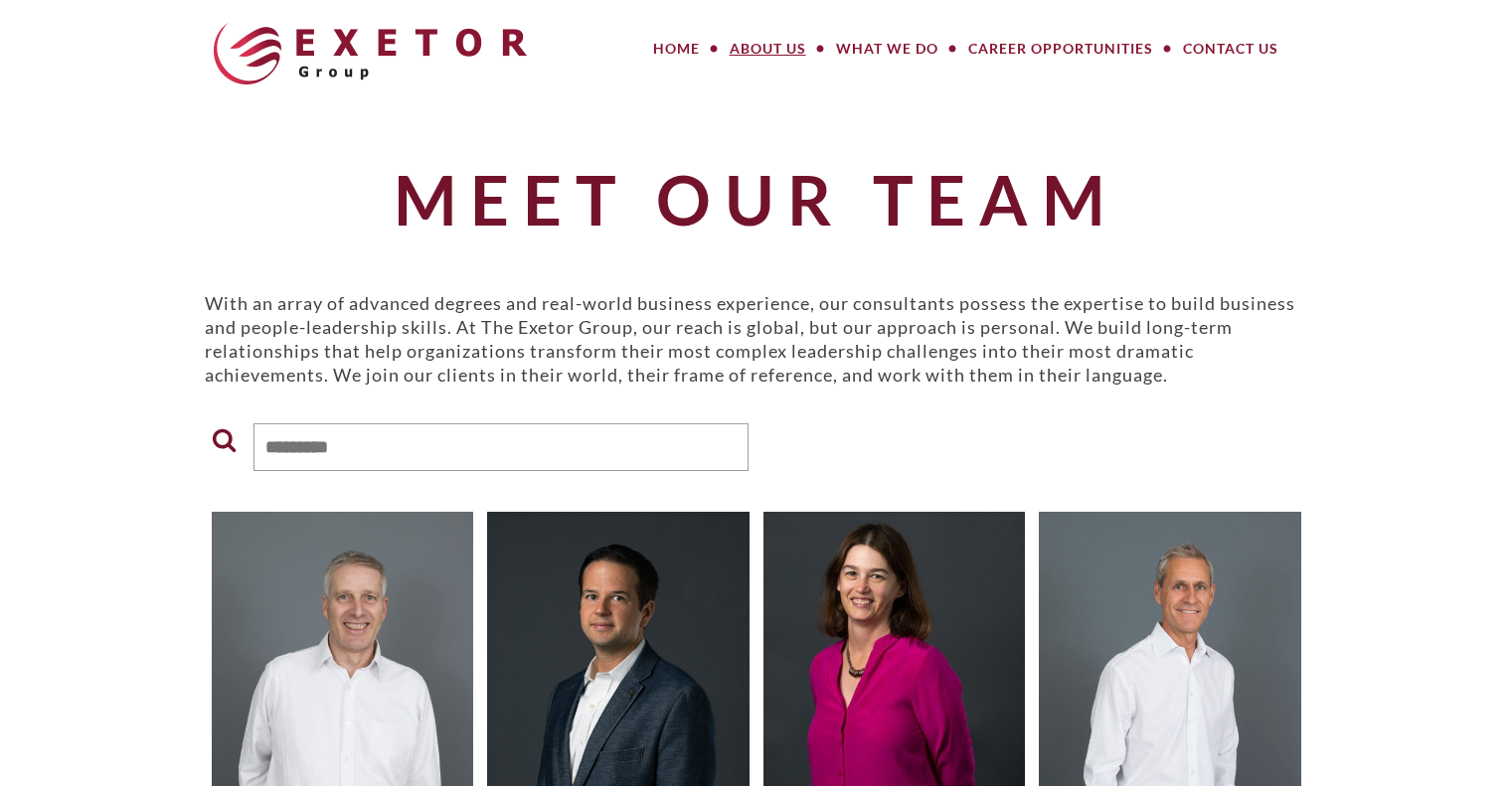scroll, scrollTop: 0, scrollLeft: 0, axis: both 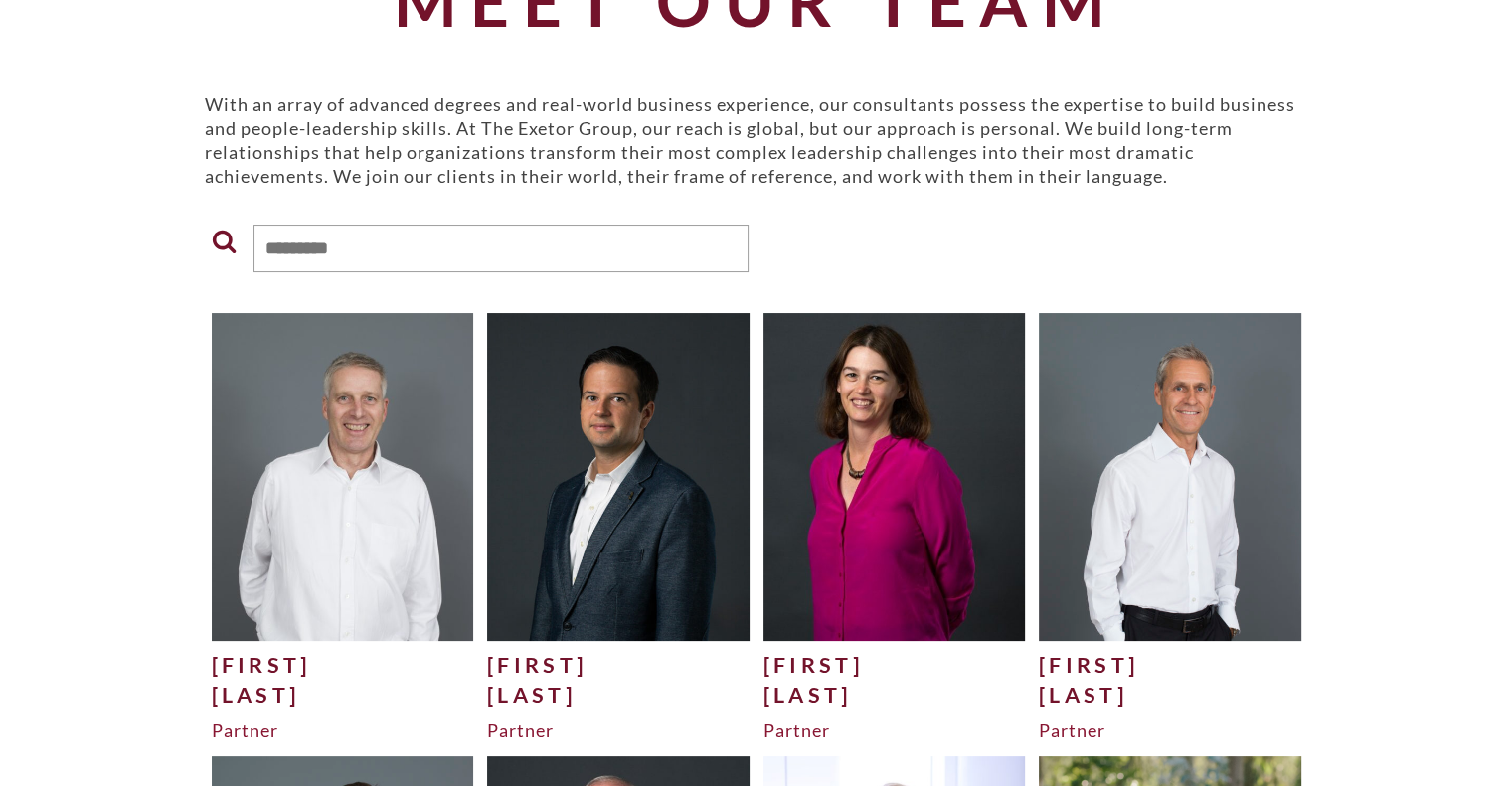 click at bounding box center (895, 476) 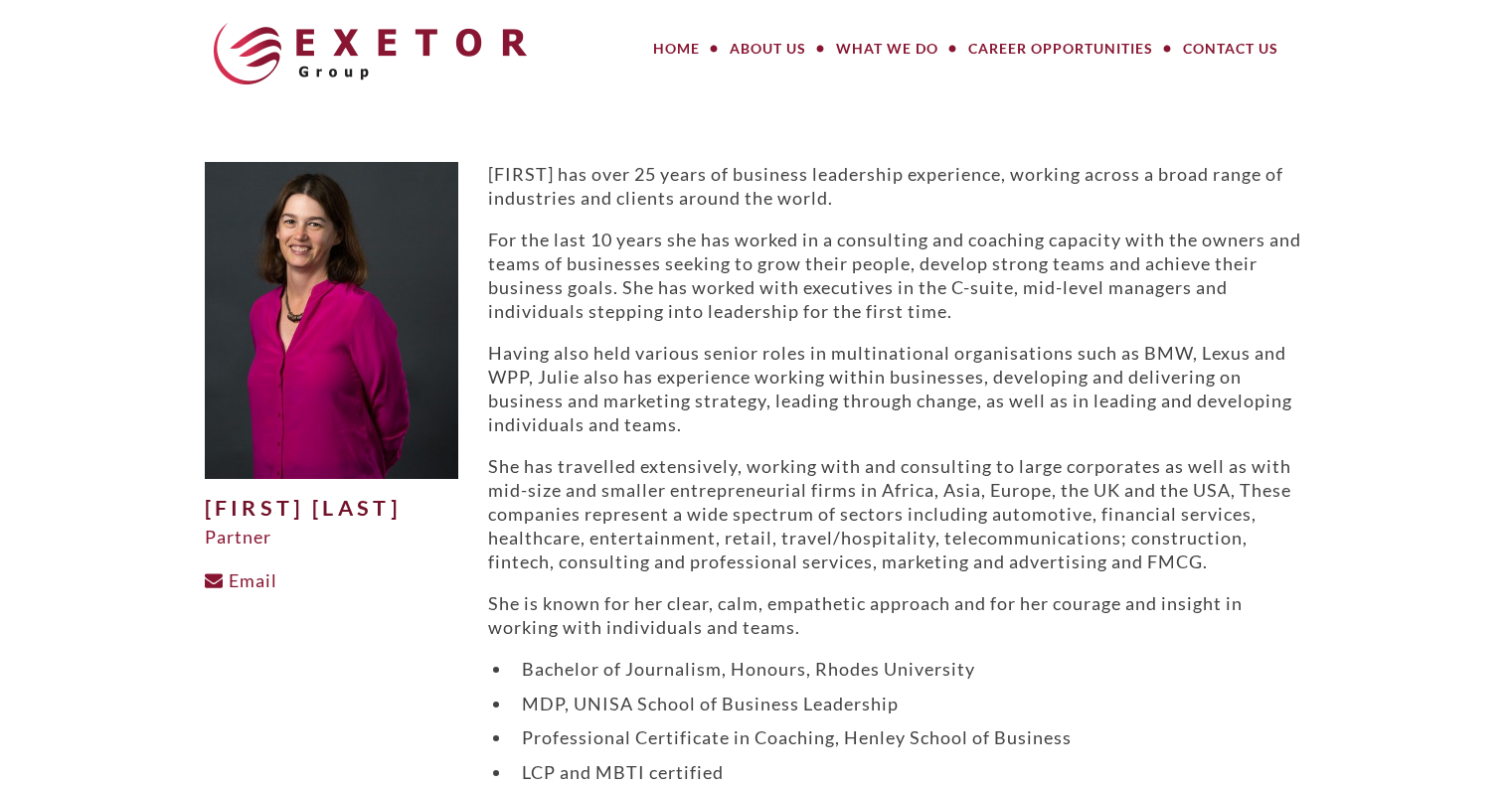 scroll, scrollTop: 0, scrollLeft: 0, axis: both 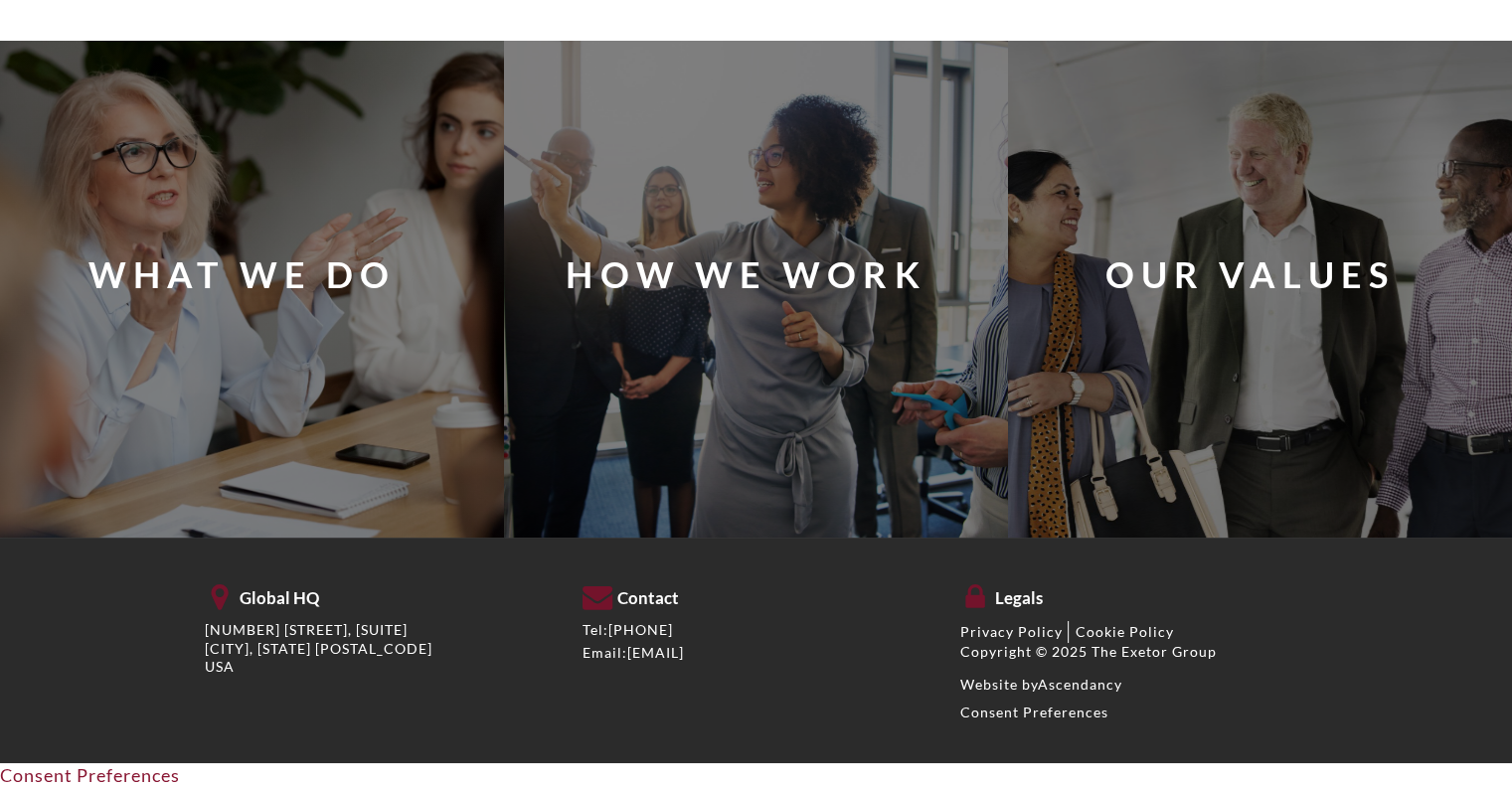 drag, startPoint x: 712, startPoint y: 269, endPoint x: 779, endPoint y: 718, distance: 453.97136 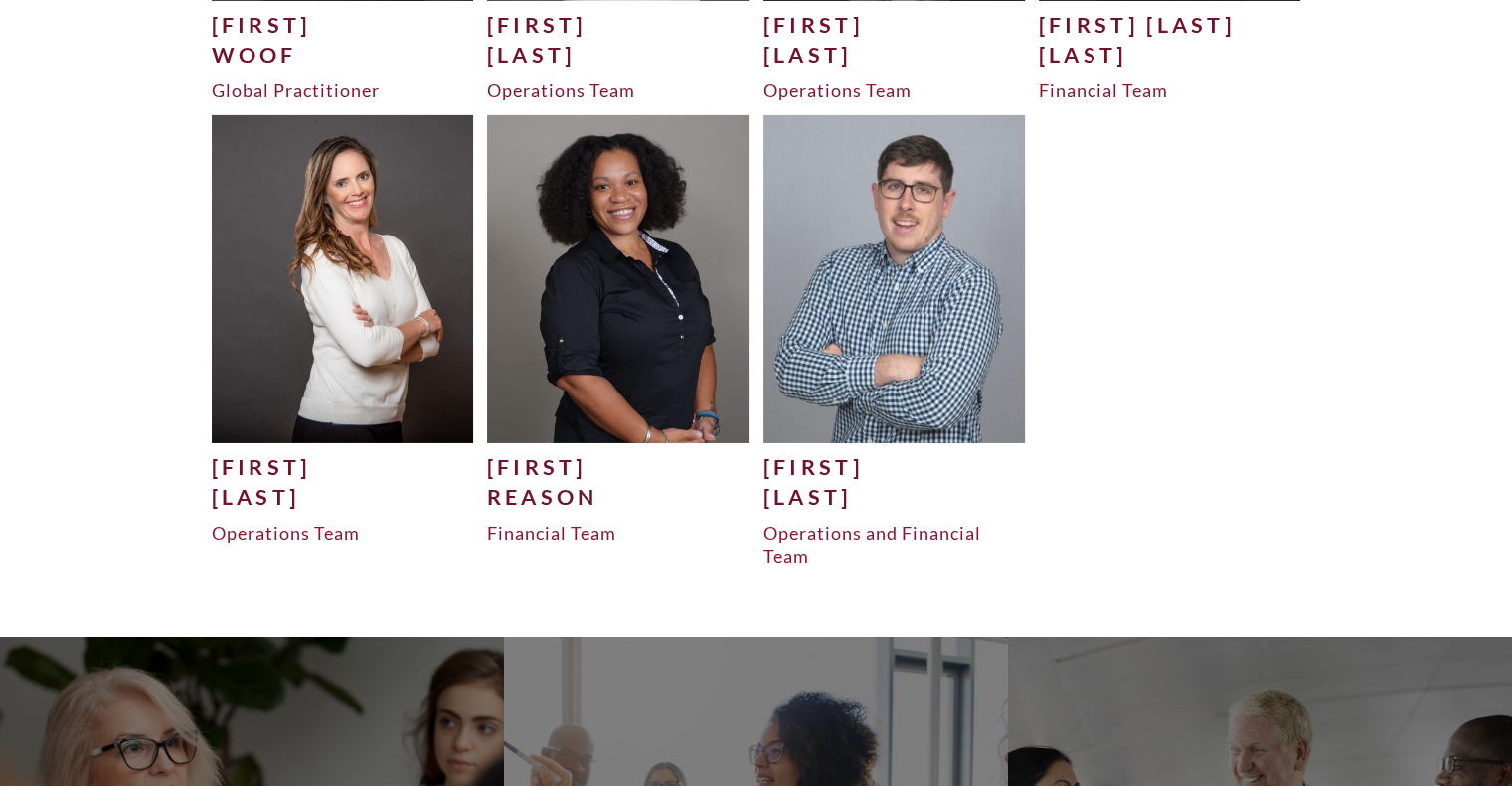 scroll, scrollTop: 1120, scrollLeft: 0, axis: vertical 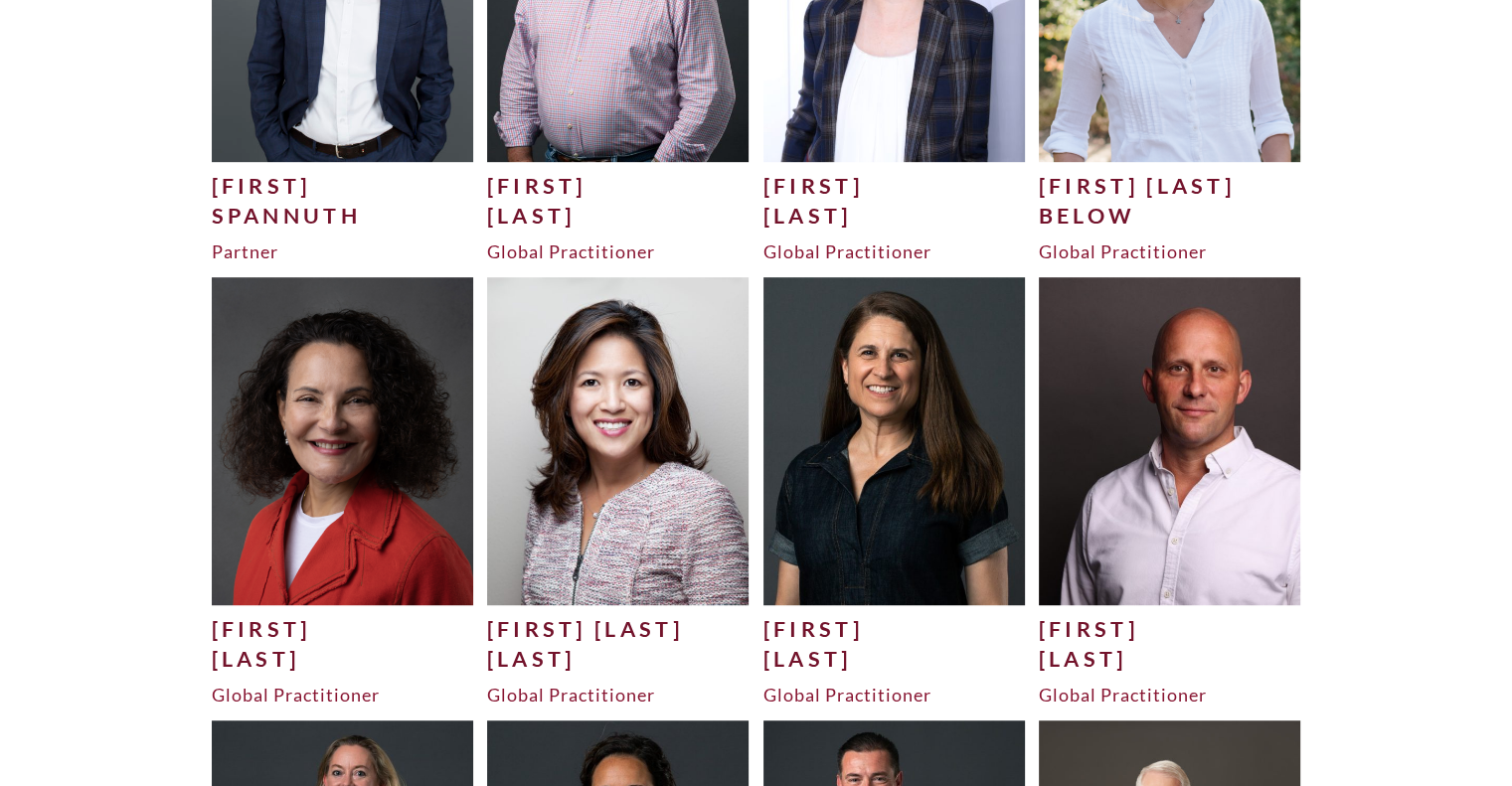 drag, startPoint x: 779, startPoint y: 827, endPoint x: 779, endPoint y: 805, distance: 22 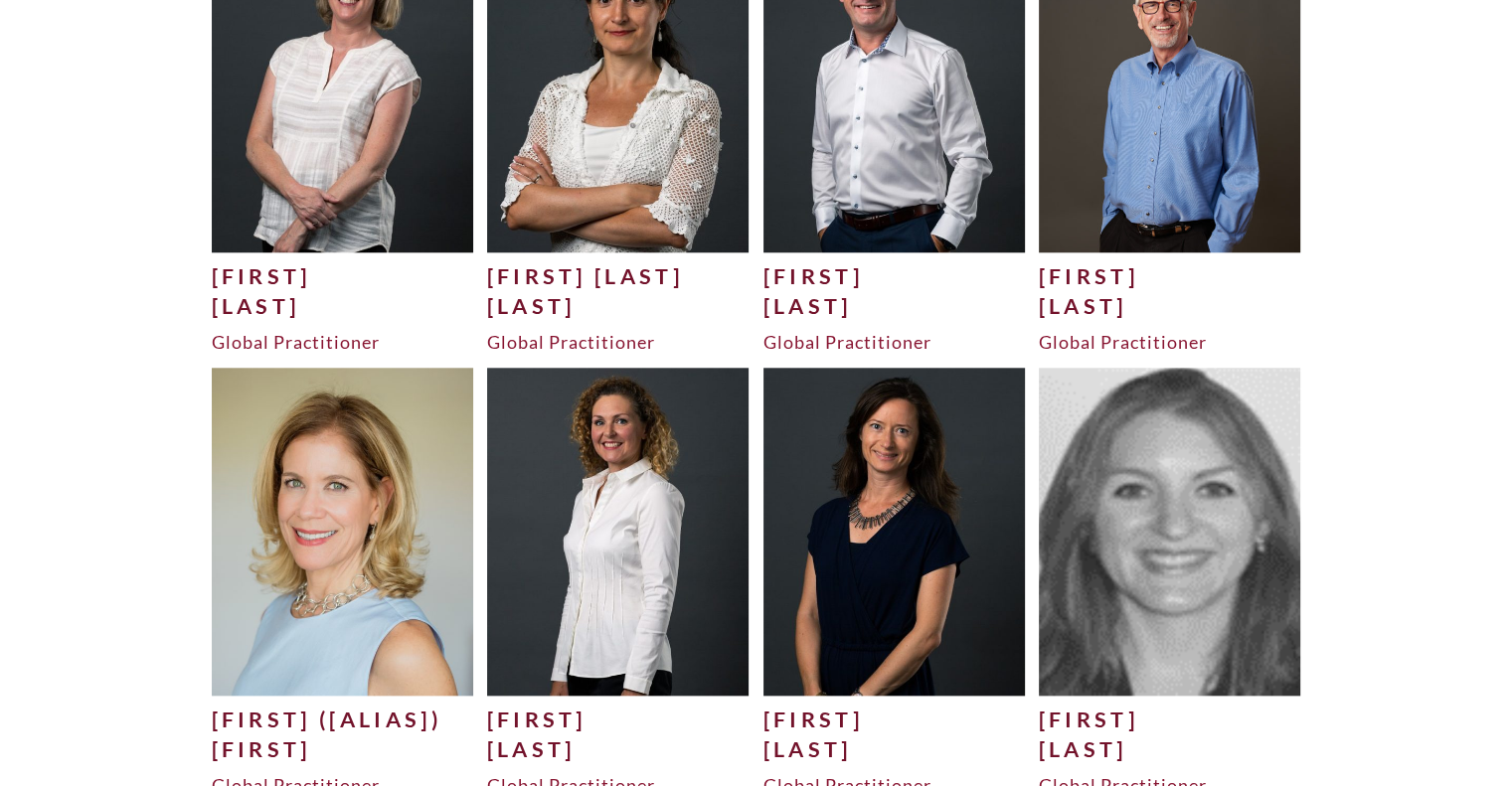 drag, startPoint x: 728, startPoint y: 346, endPoint x: 739, endPoint y: 720, distance: 374.16173 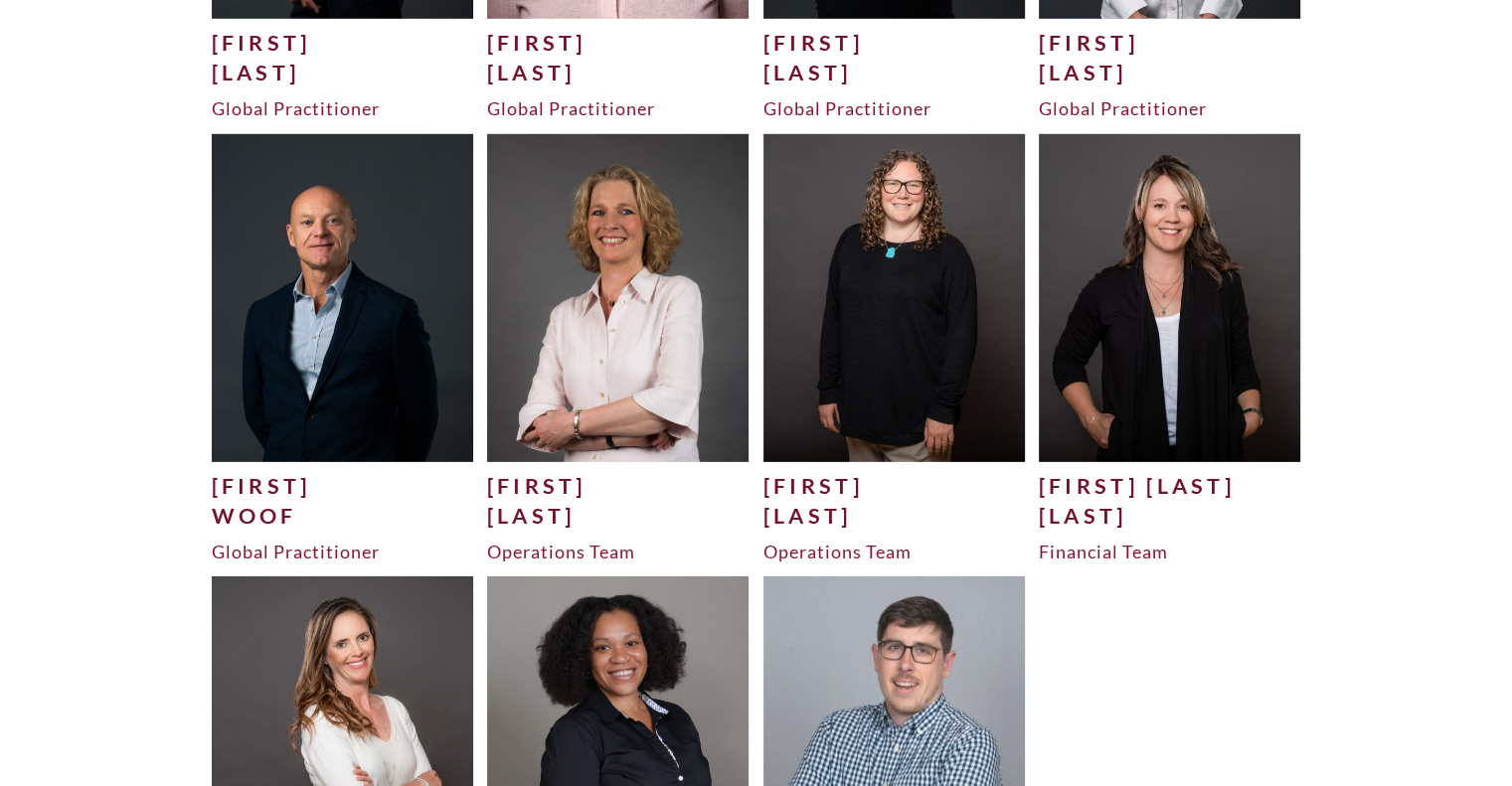 scroll, scrollTop: 6101, scrollLeft: 0, axis: vertical 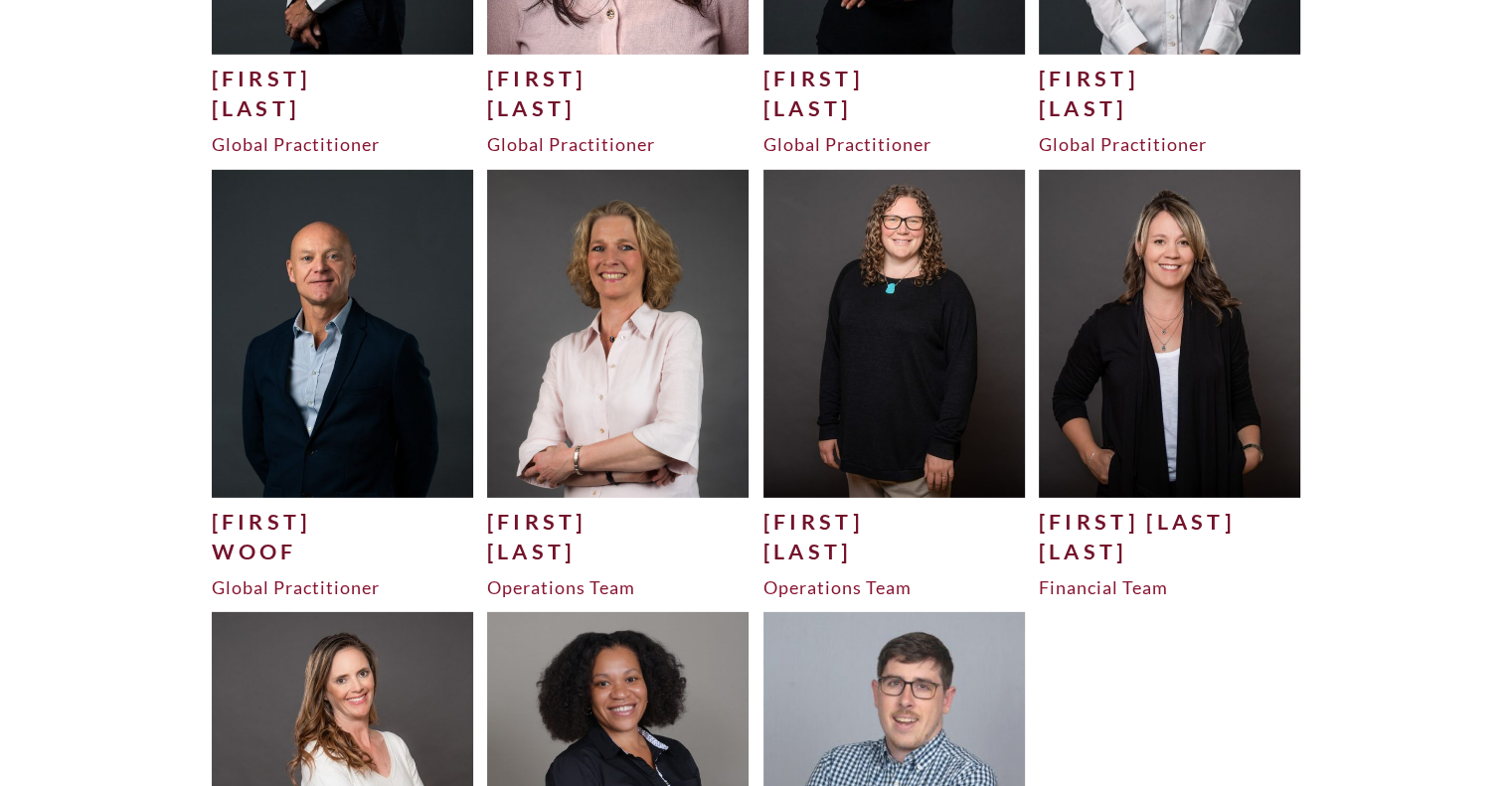 click at bounding box center [895, 333] 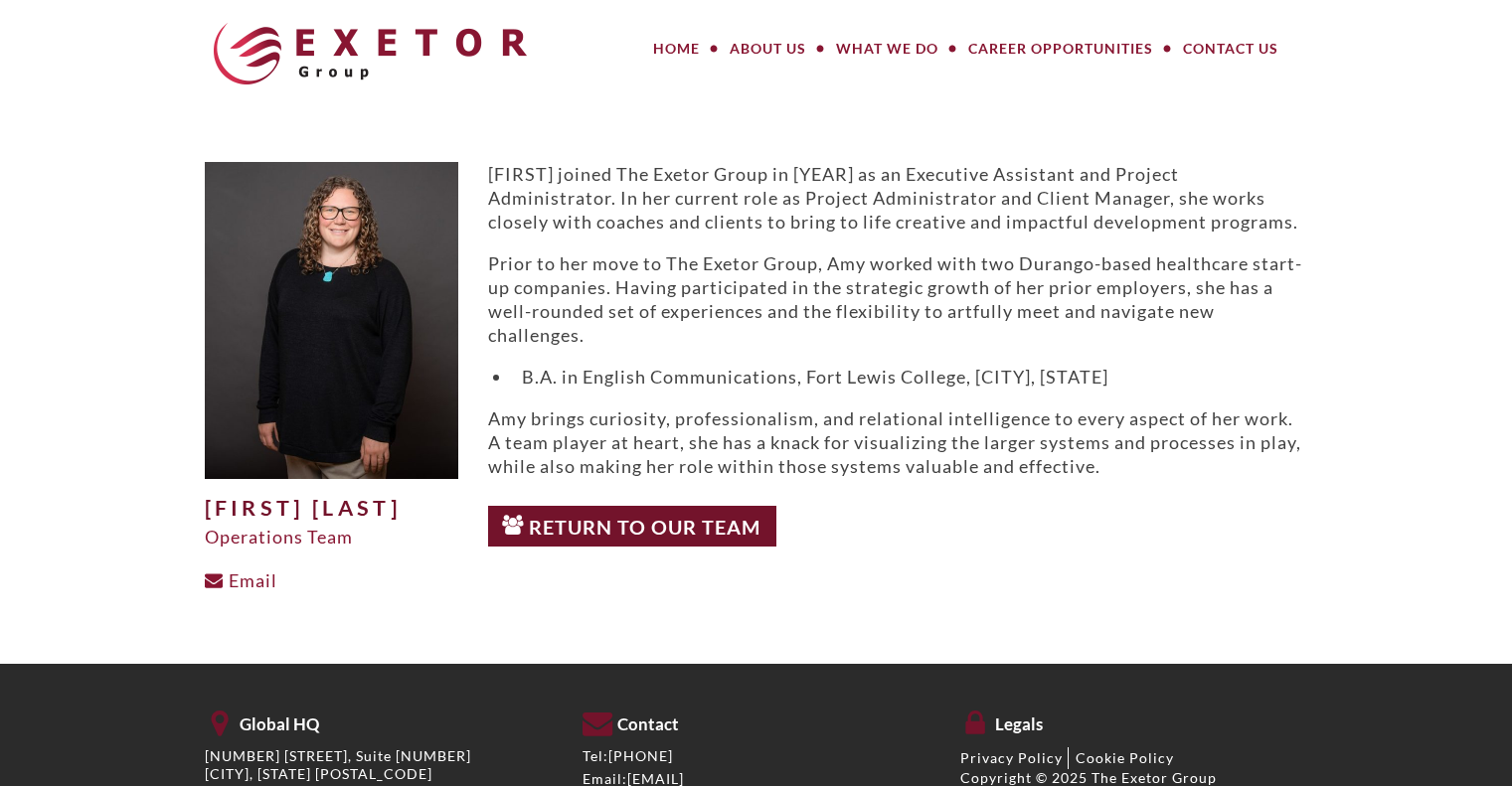 scroll, scrollTop: 0, scrollLeft: 0, axis: both 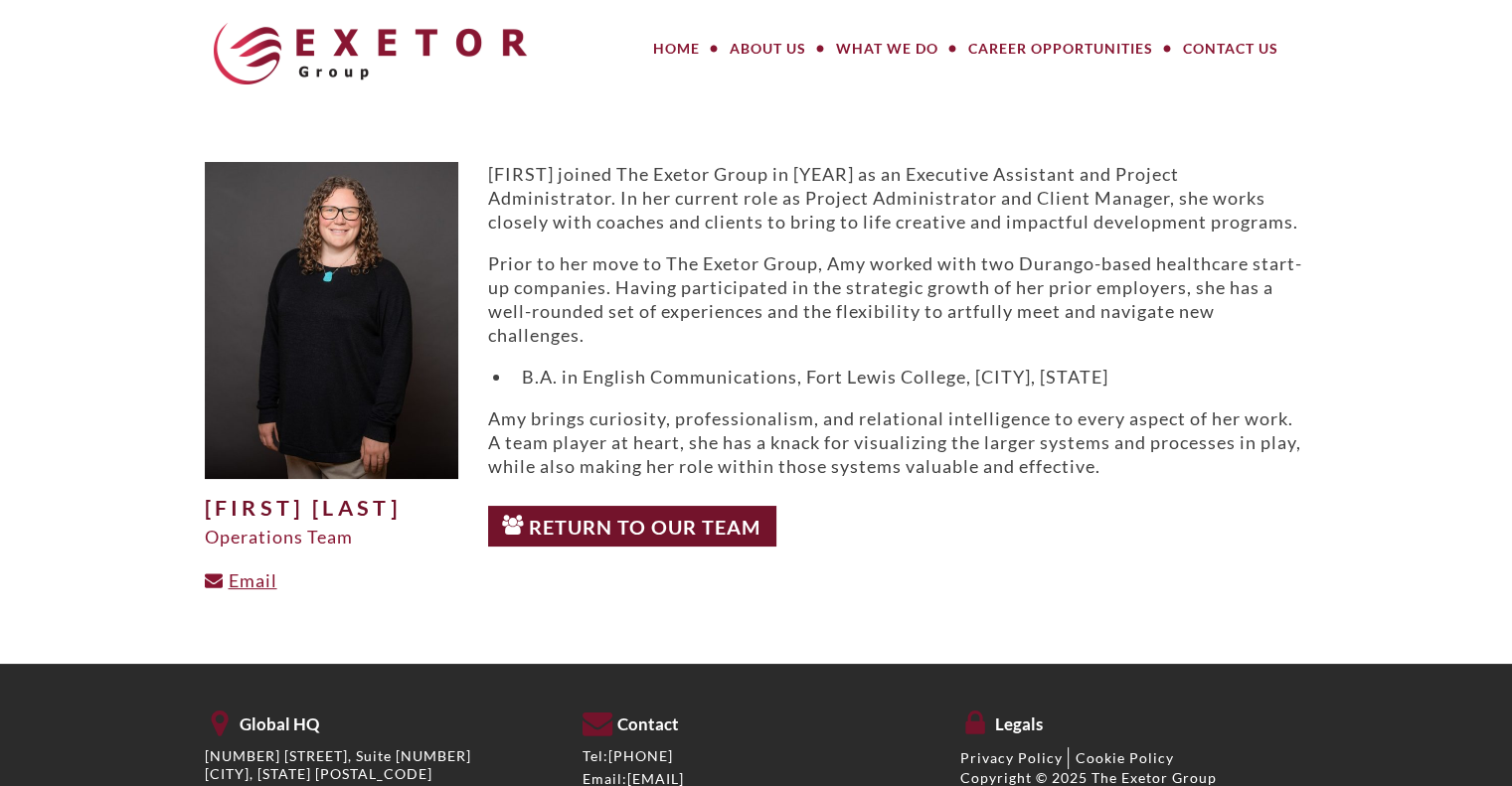 click on "Email" at bounding box center (241, 580) 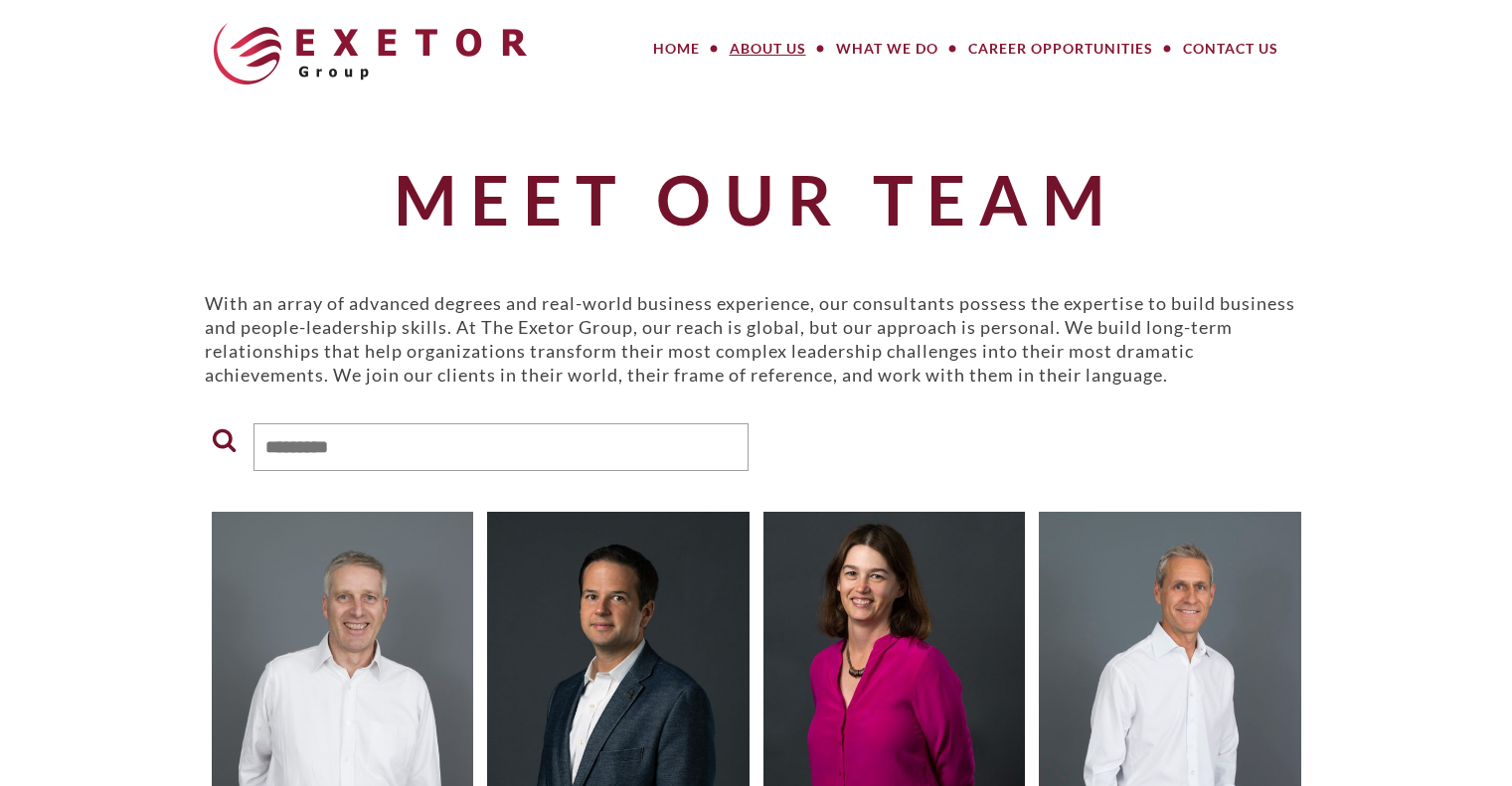 scroll, scrollTop: 6101, scrollLeft: 0, axis: vertical 